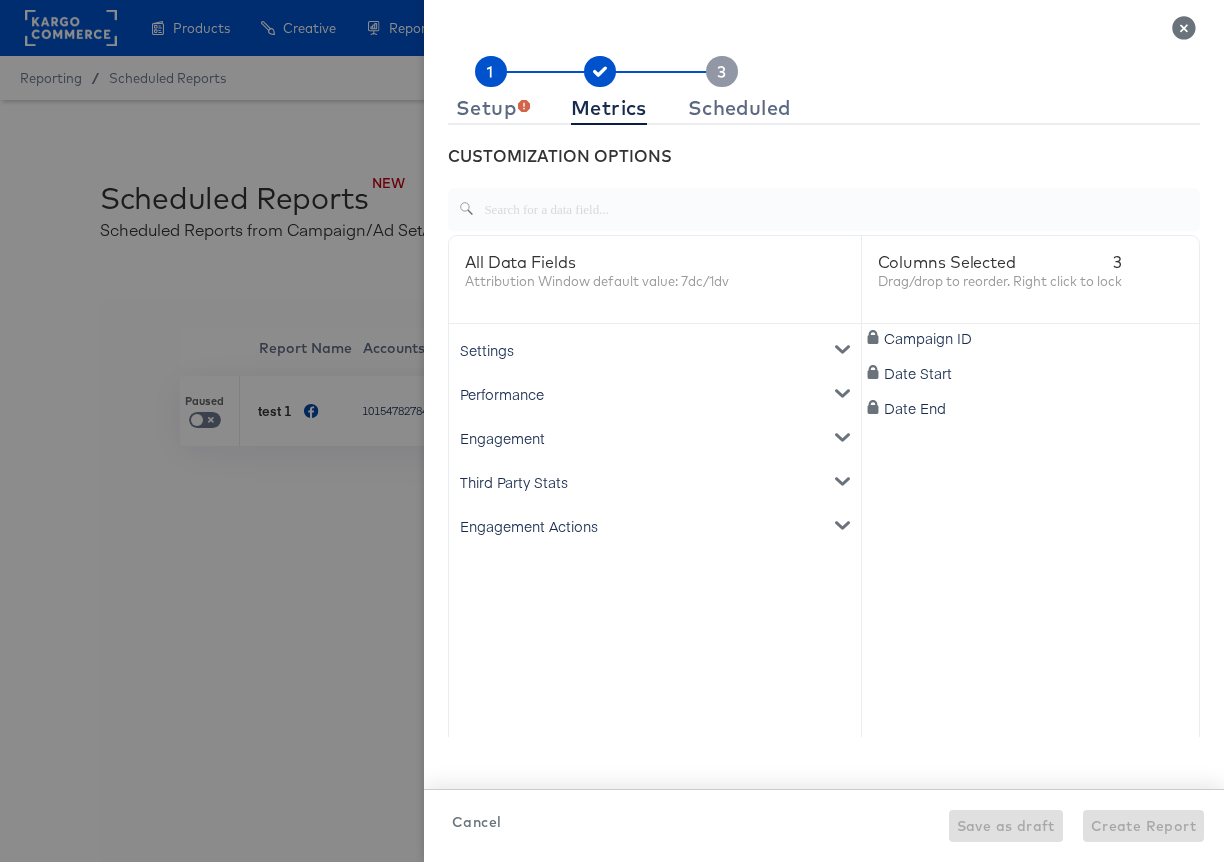 scroll, scrollTop: 44, scrollLeft: 0, axis: vertical 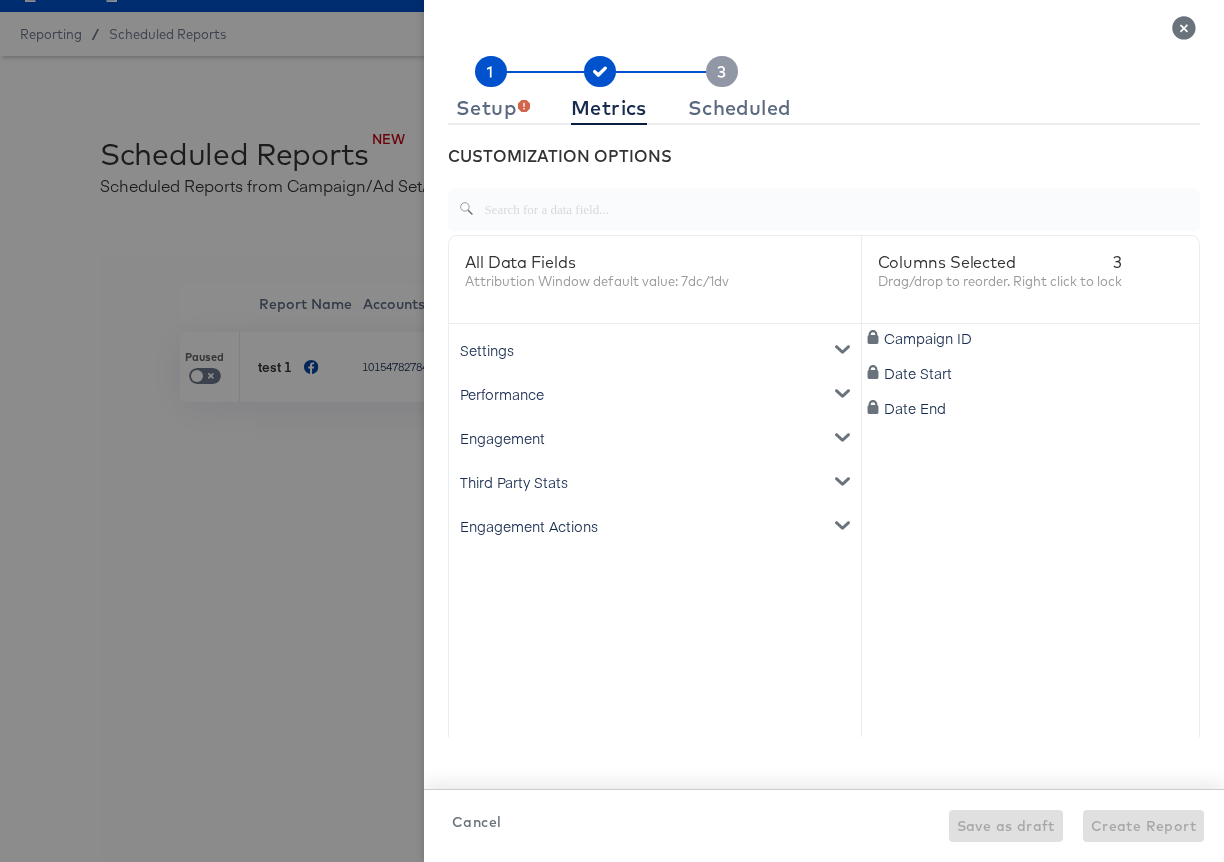 click at bounding box center [612, 431] 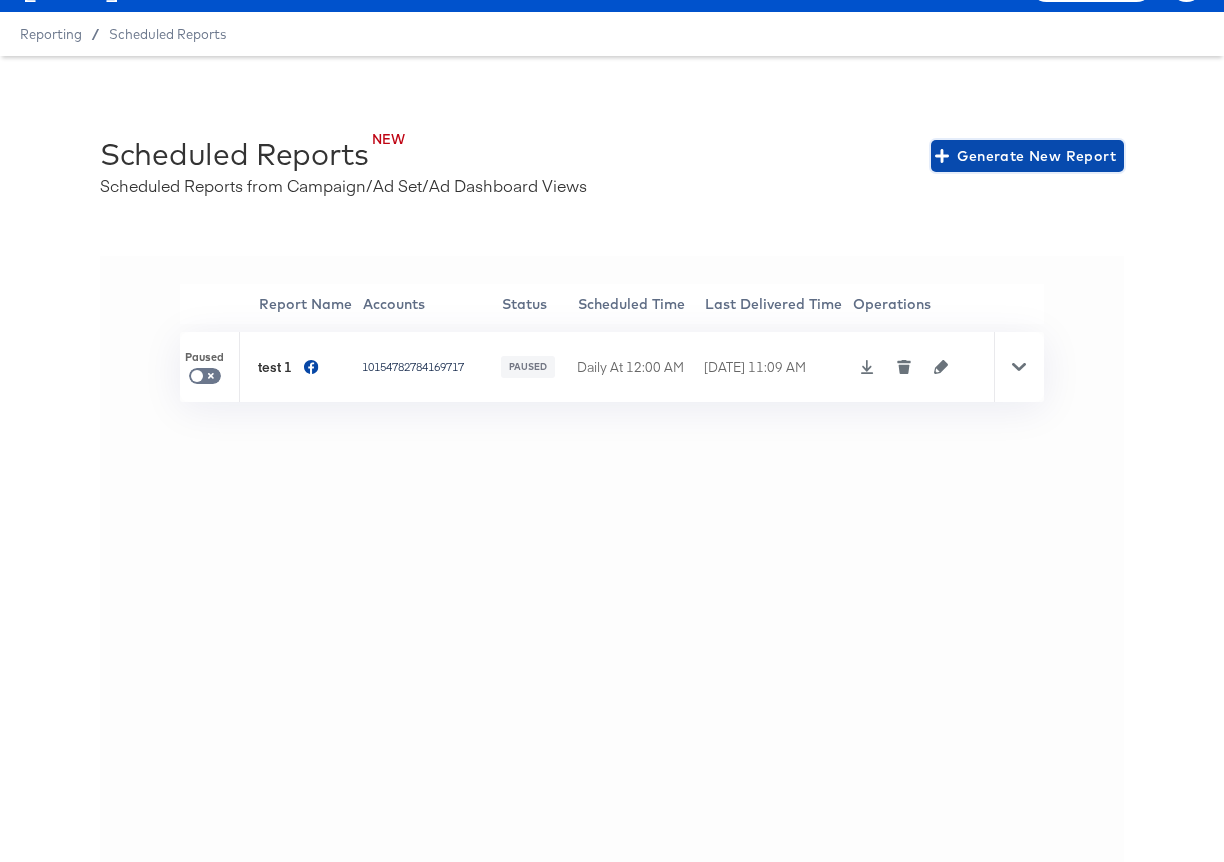 click on "Generate New Report" at bounding box center [1027, 156] 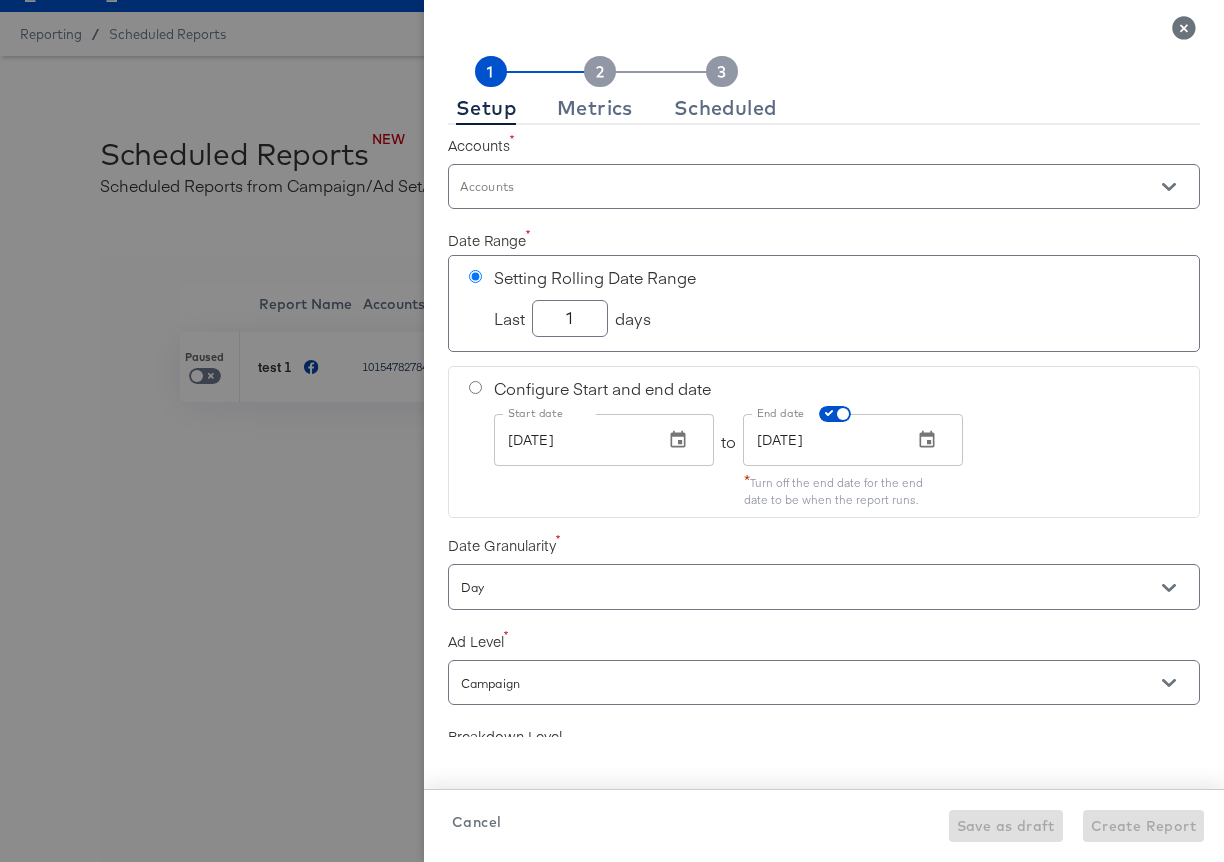 checkbox on "true" 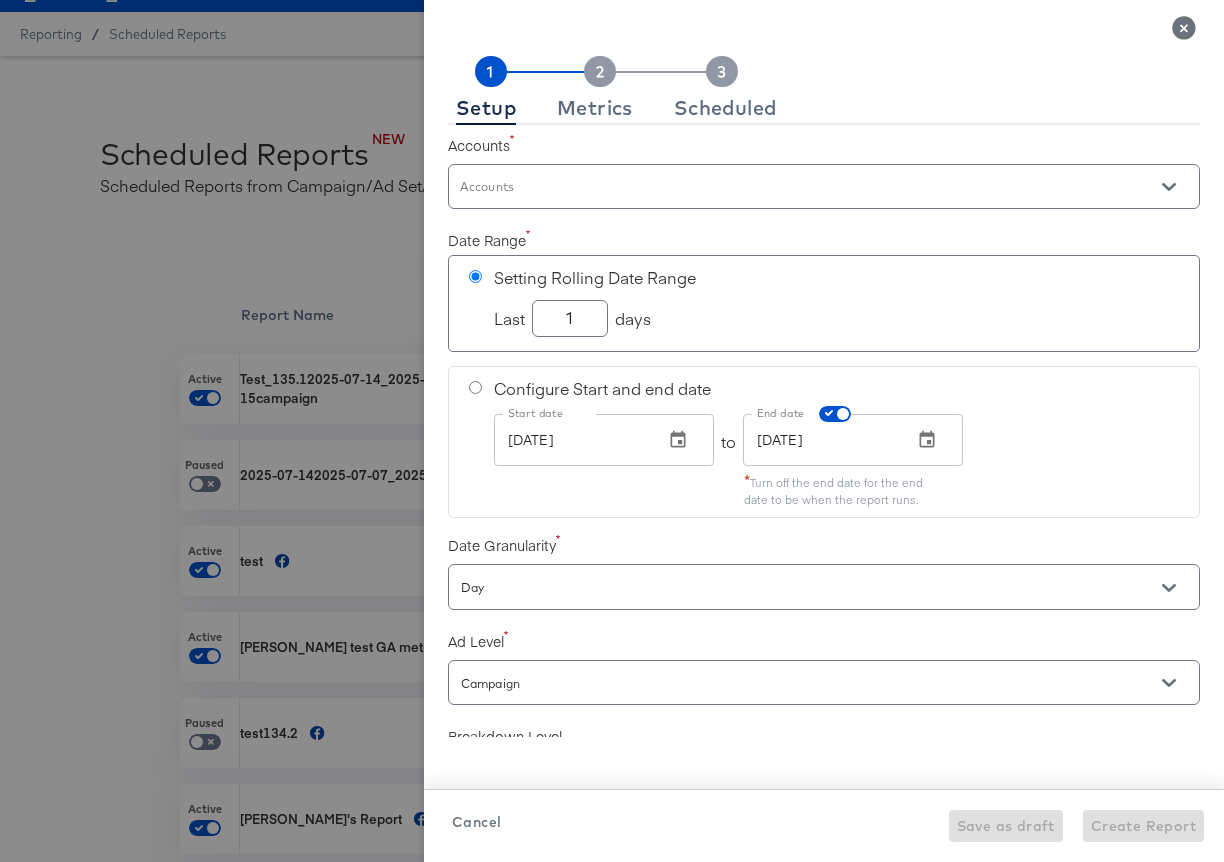 checkbox on "true" 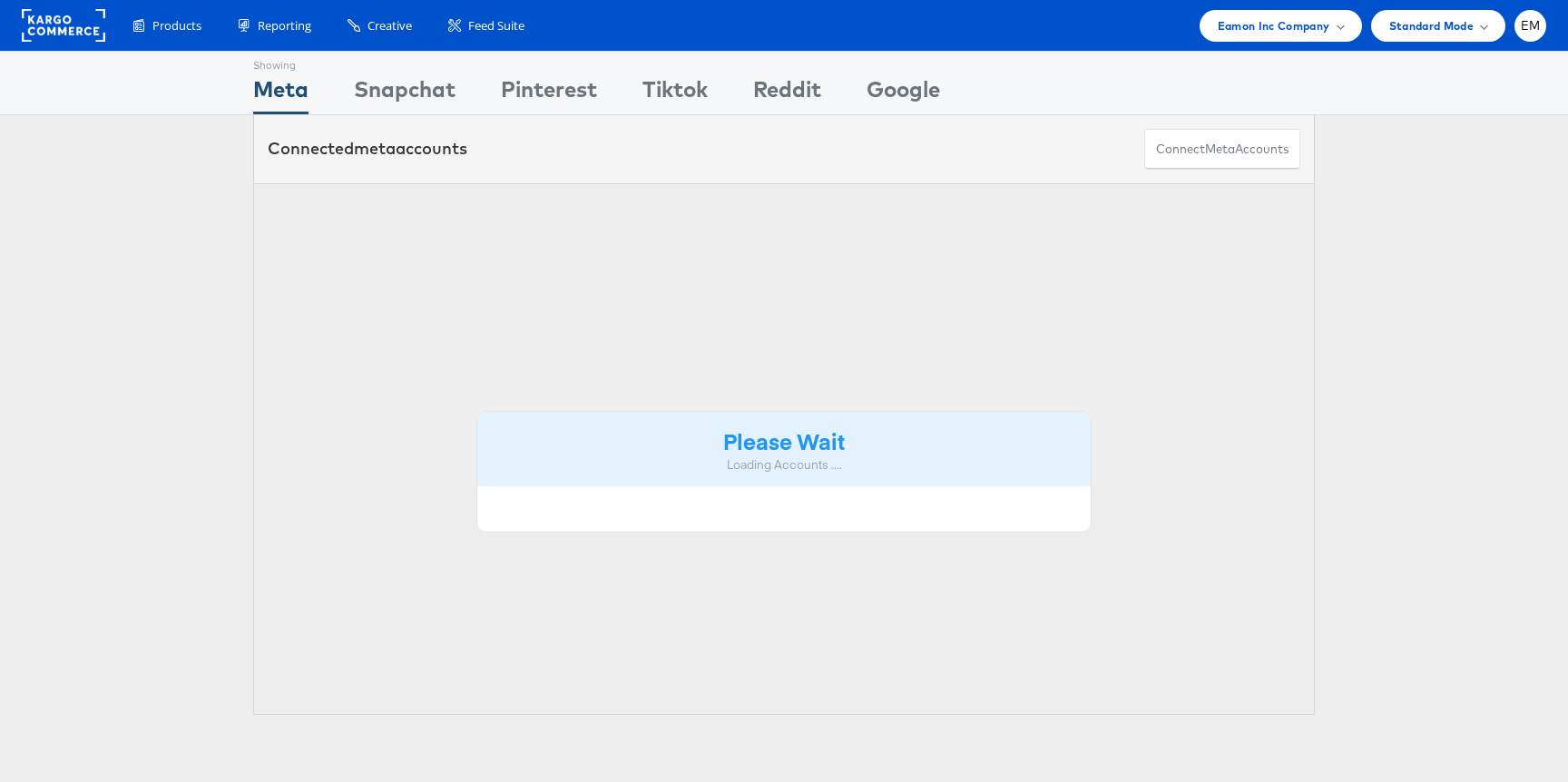 scroll, scrollTop: 0, scrollLeft: 0, axis: both 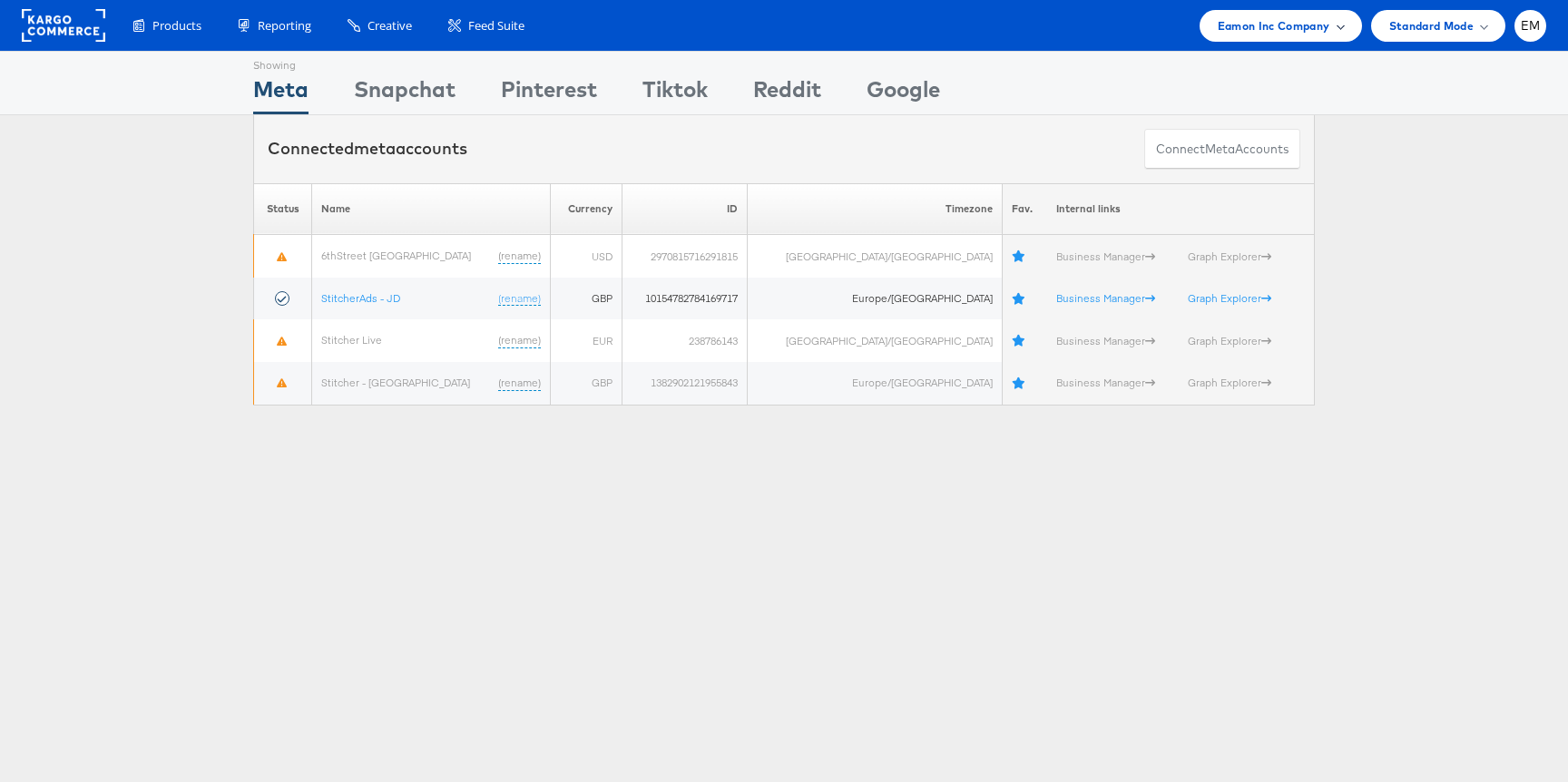 click on "Eamon Inc Company" at bounding box center (1280, 25) 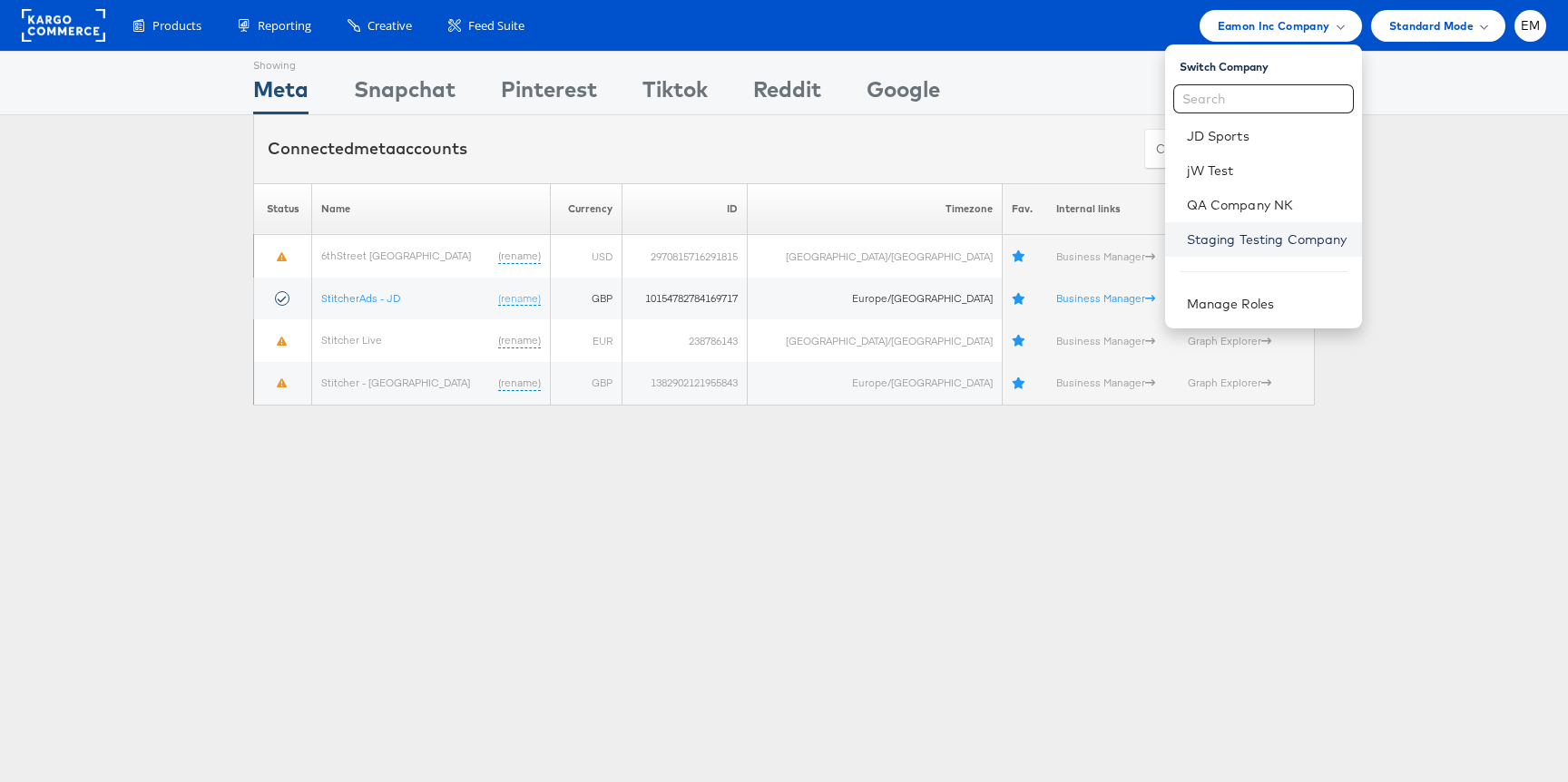 click on "Staging Testing Company" at bounding box center (1267, 239) 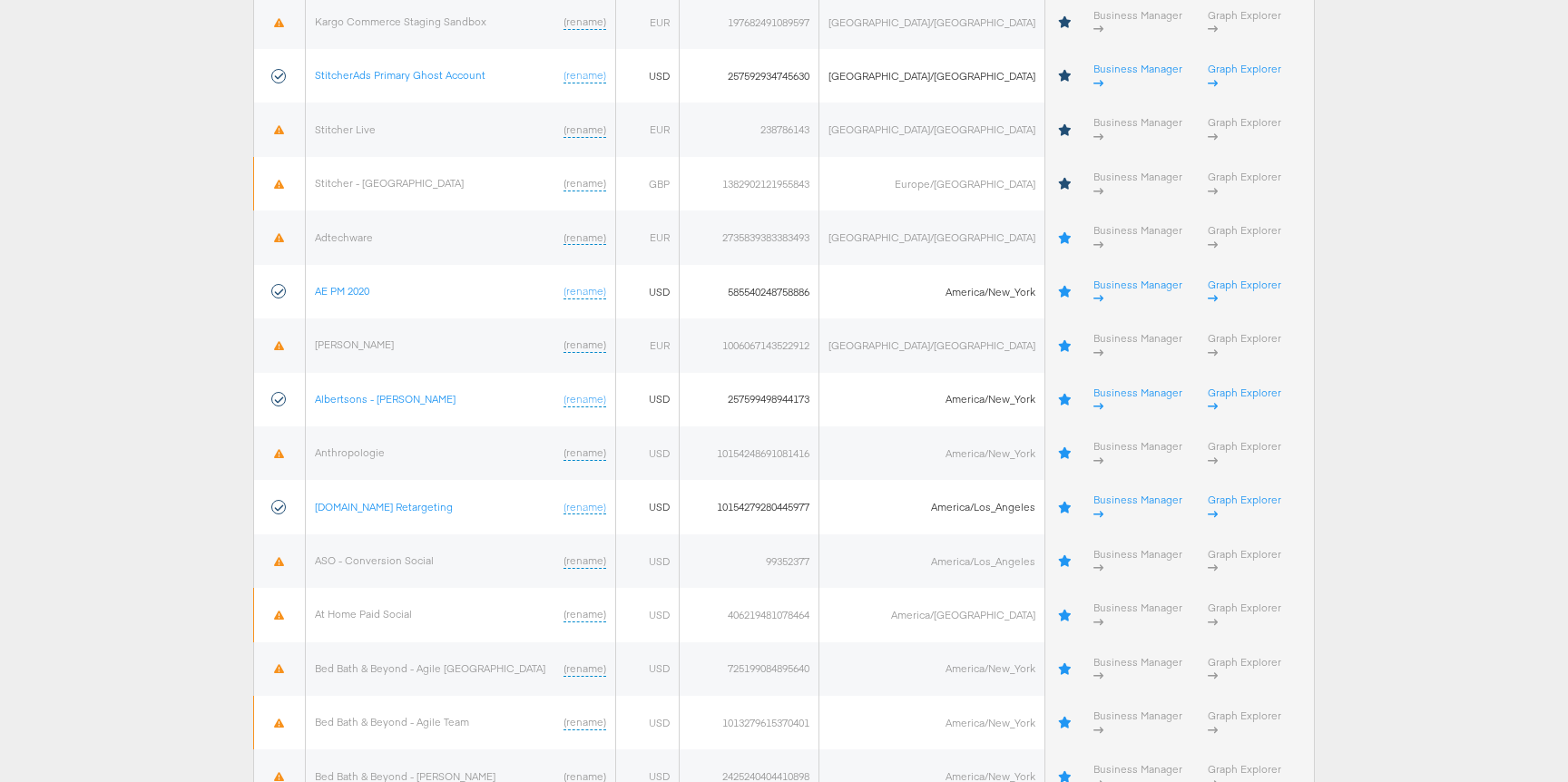 scroll, scrollTop: 0, scrollLeft: 0, axis: both 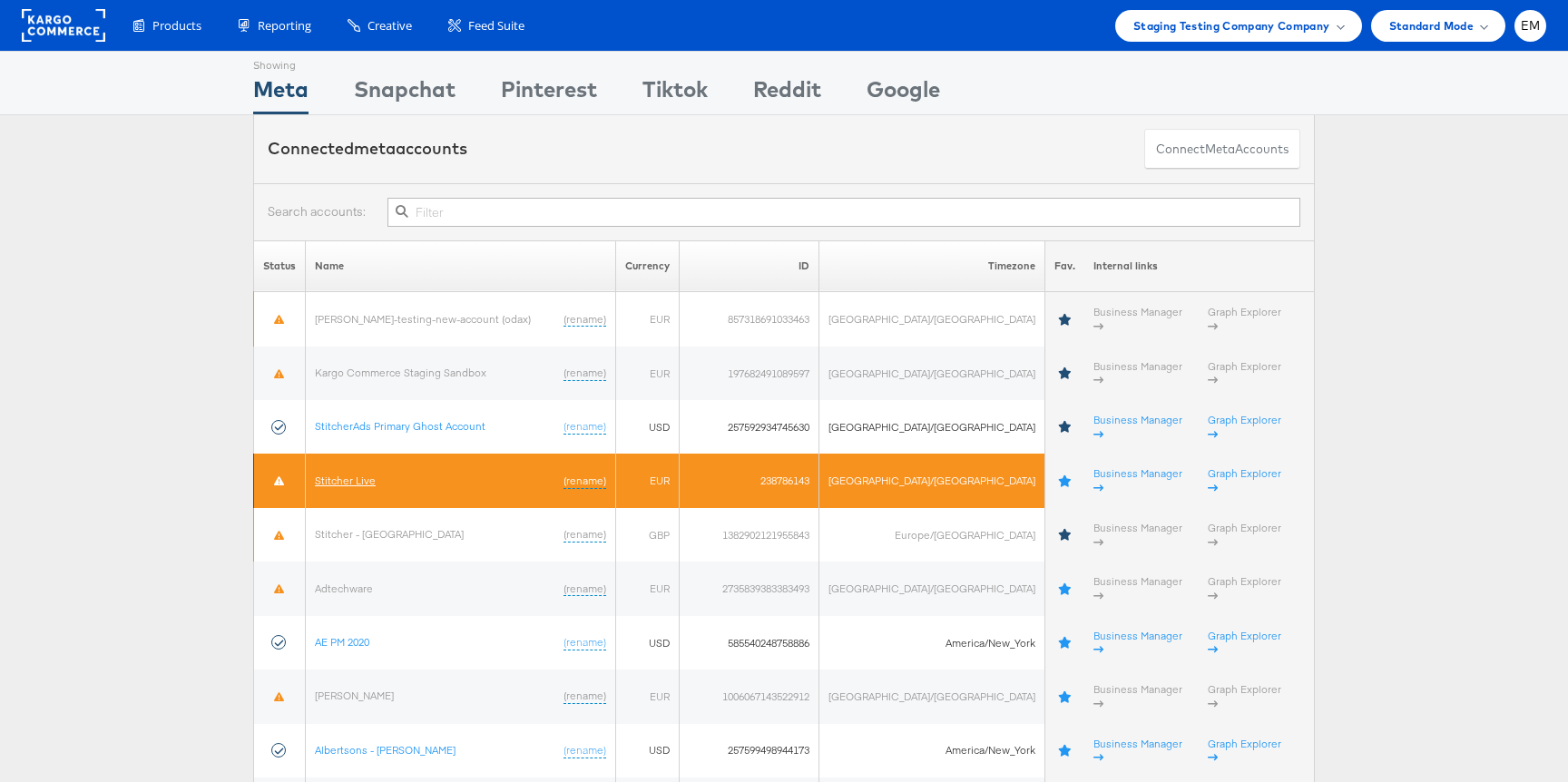 click on "Stitcher Live" at bounding box center (345, 480) 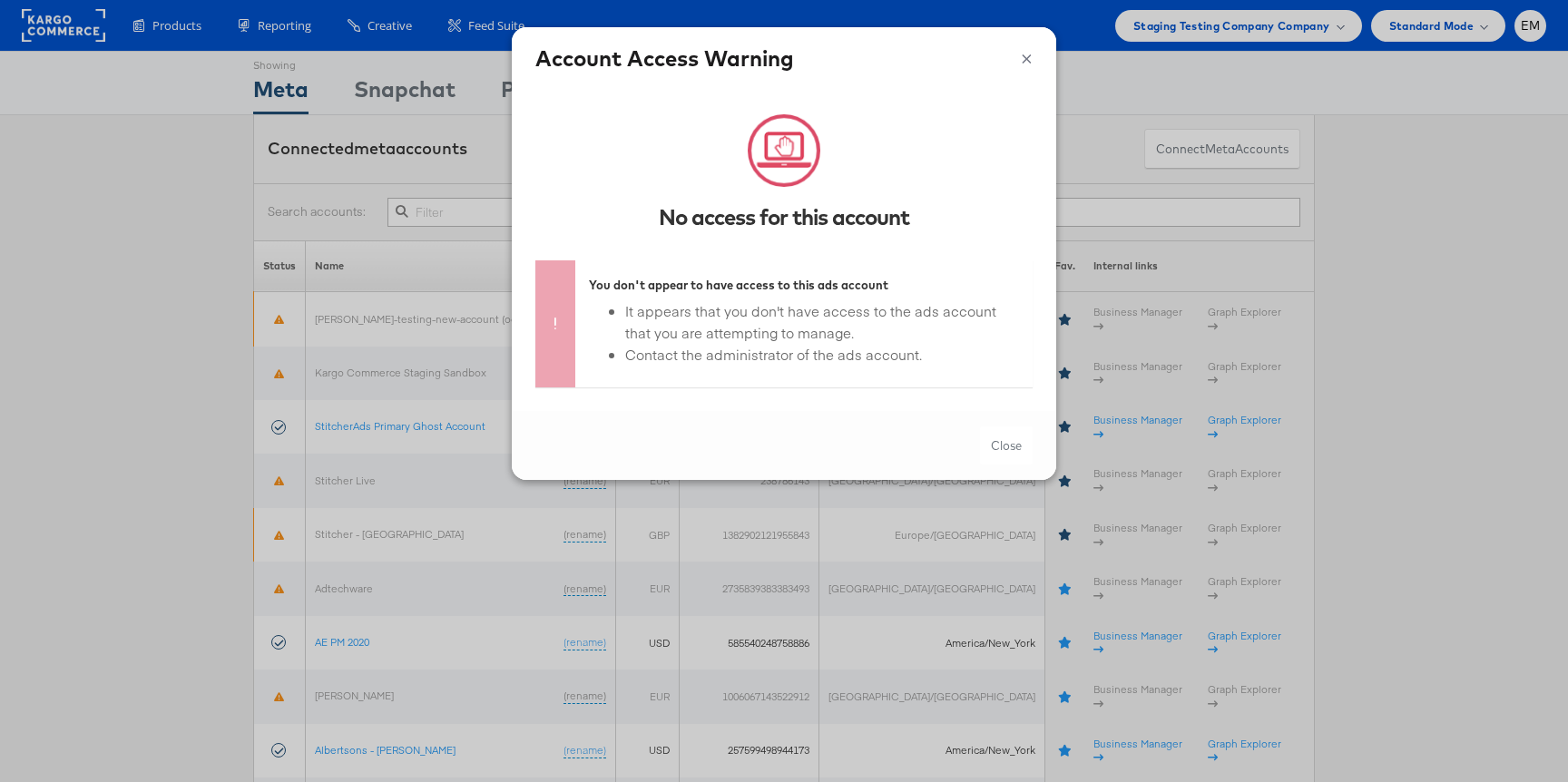 click on "×
Account Access Warning
No access for this account             You don't appear to have access to this ads account     It appears that you don't have access to the ads account that you are attempting to manage.   Contact the administrator of the ads account.
Close" at bounding box center (784, 391) 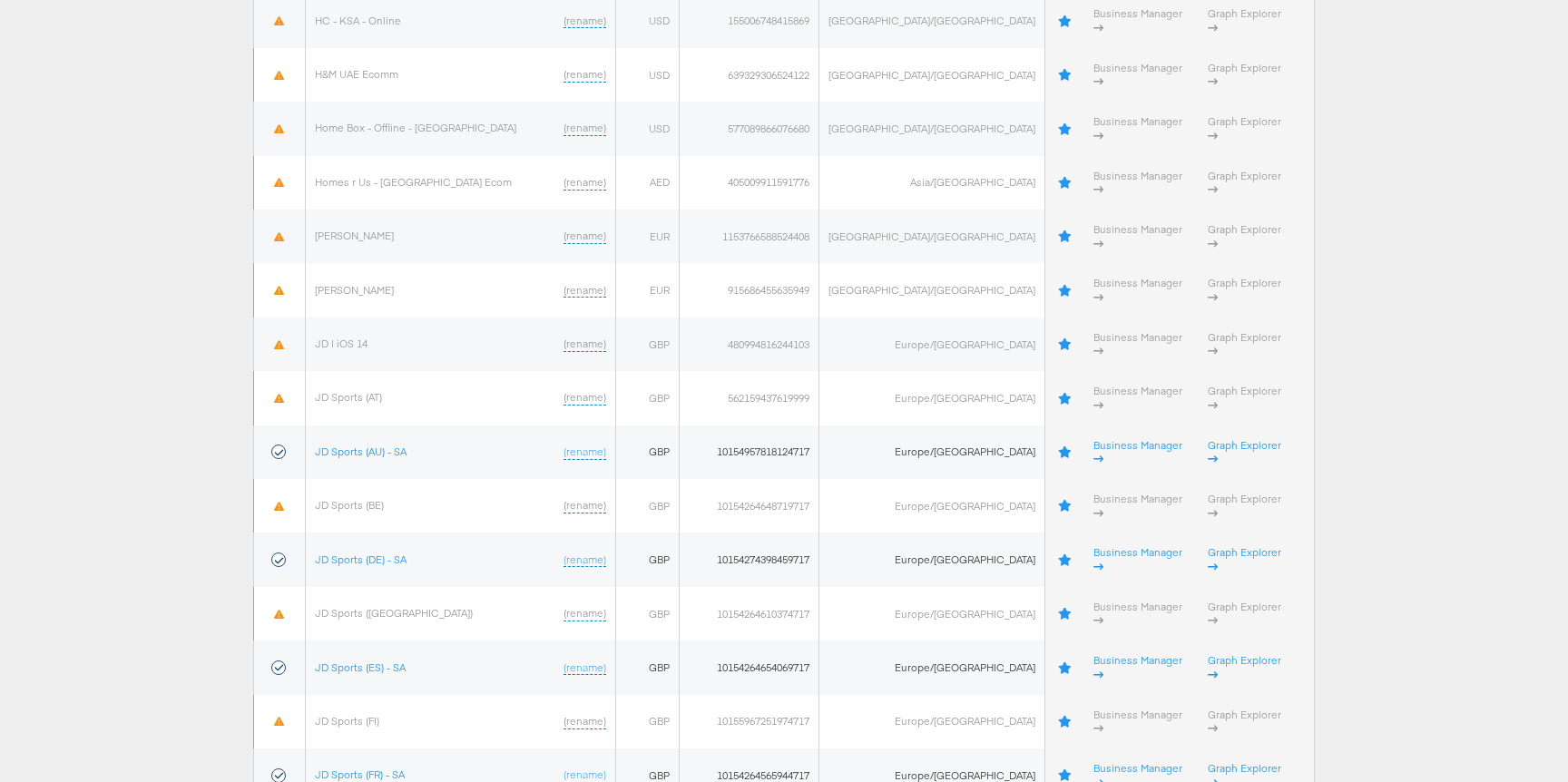 scroll, scrollTop: 2245, scrollLeft: 0, axis: vertical 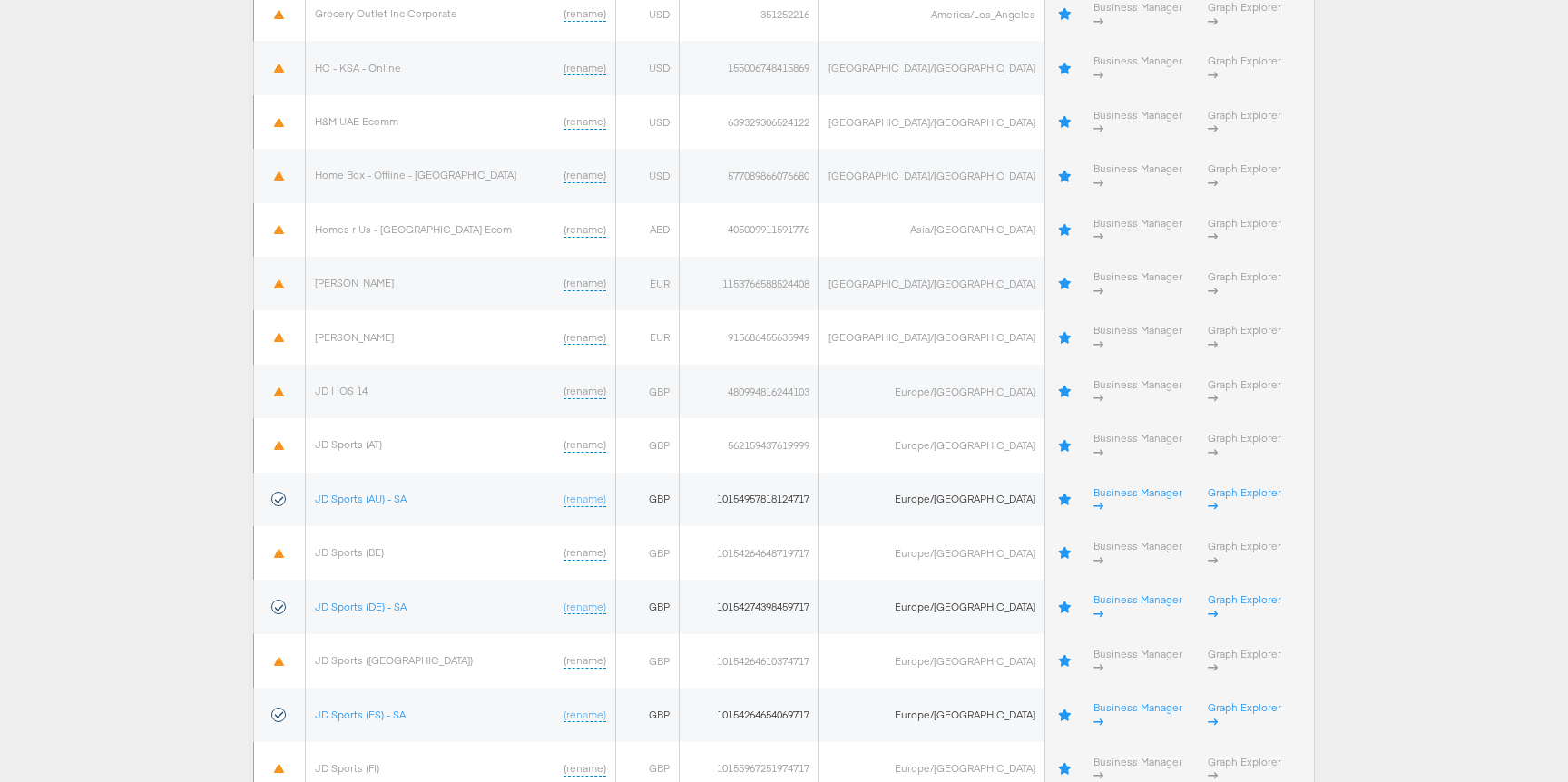 click on "JD Sports ([GEOGRAPHIC_DATA]) - [GEOGRAPHIC_DATA]" at bounding box center (449, 1246) 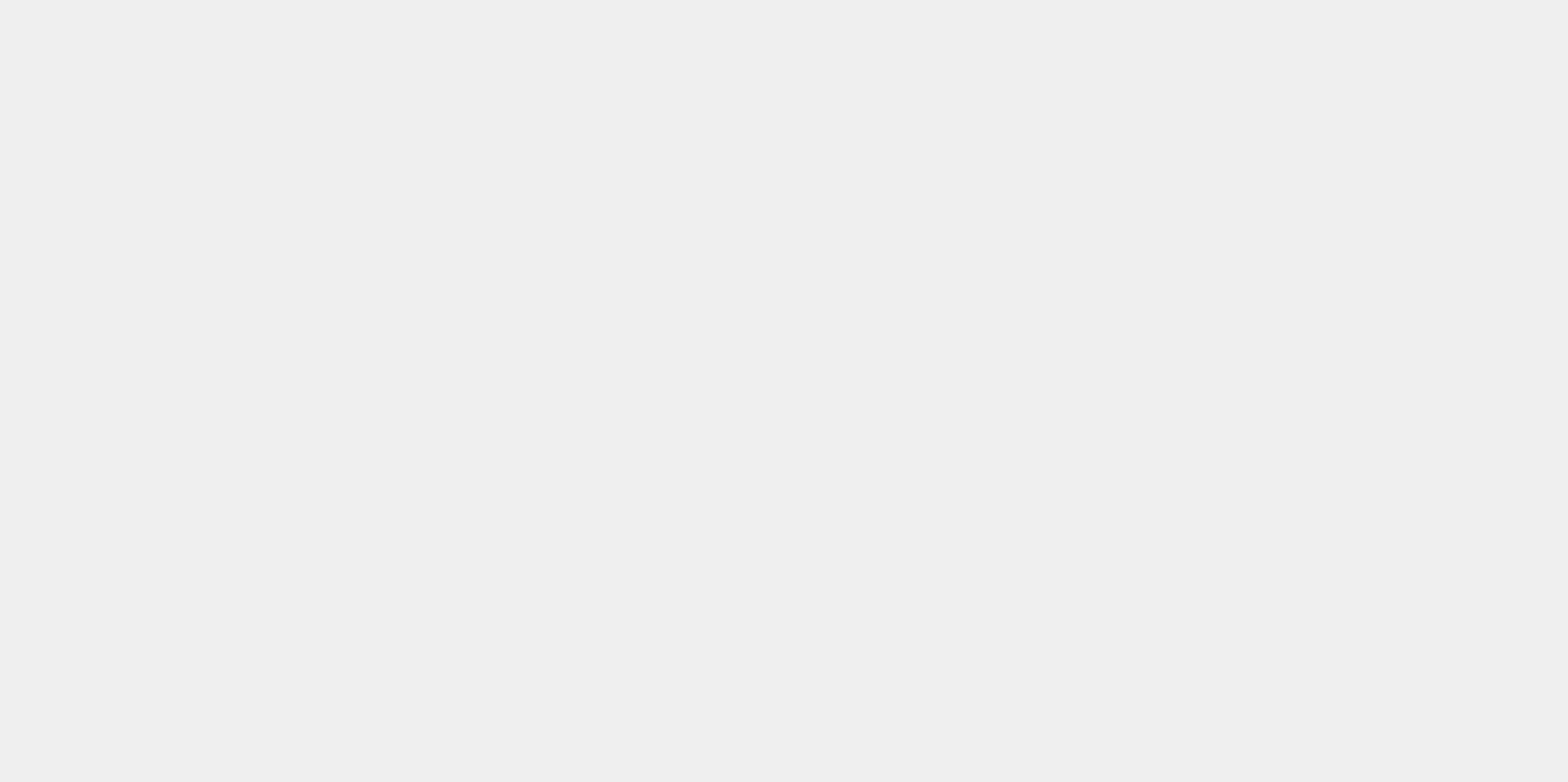 scroll, scrollTop: 0, scrollLeft: 0, axis: both 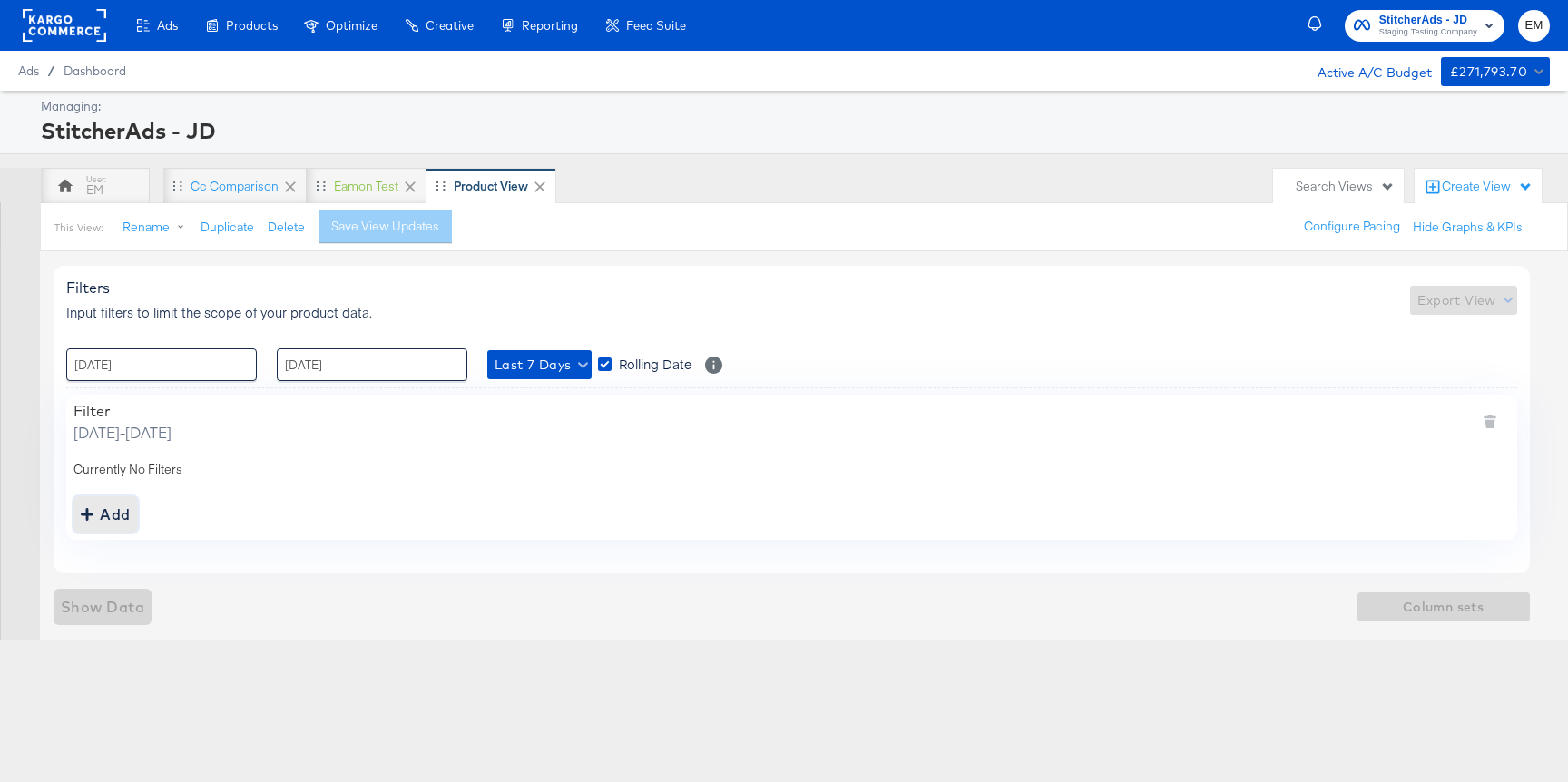 click on "Add" at bounding box center (105, 514) 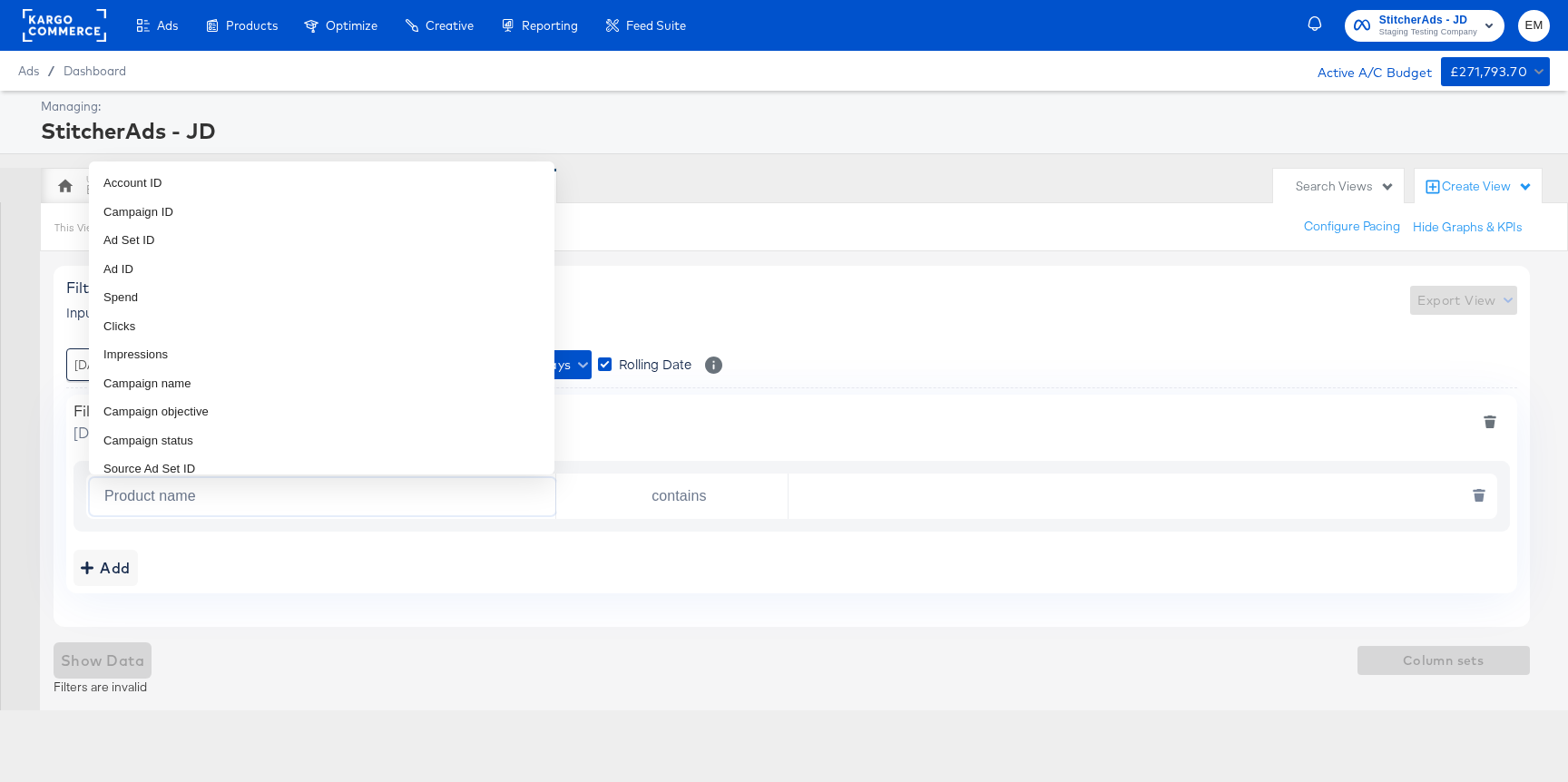 click on "Product name" at bounding box center (326, 496) 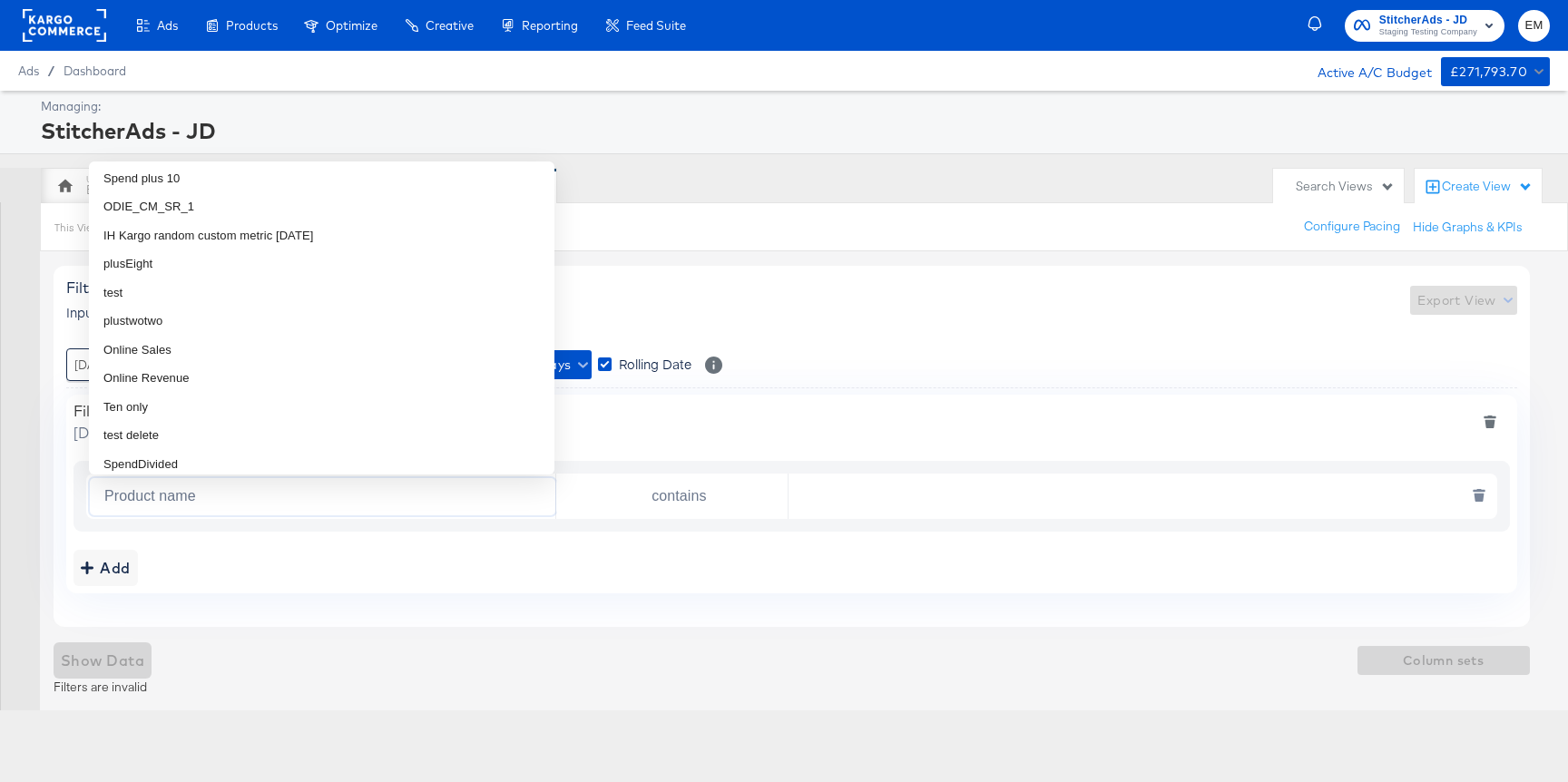 scroll, scrollTop: 1435, scrollLeft: 0, axis: vertical 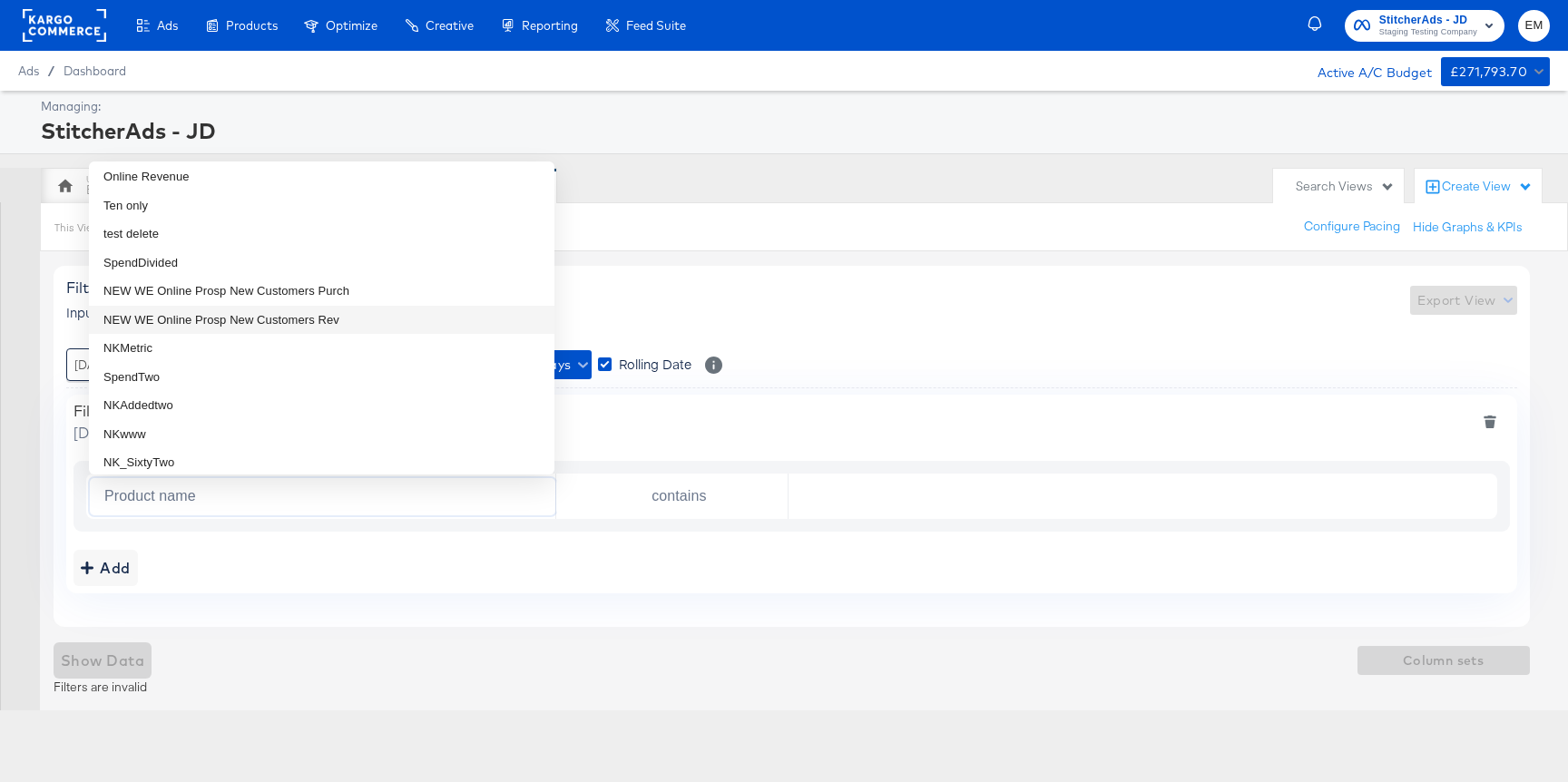click on "Filter Tuesday, July 8 2025  -  Monday, July 14 2025 Product name contains Add" at bounding box center [791, 494] 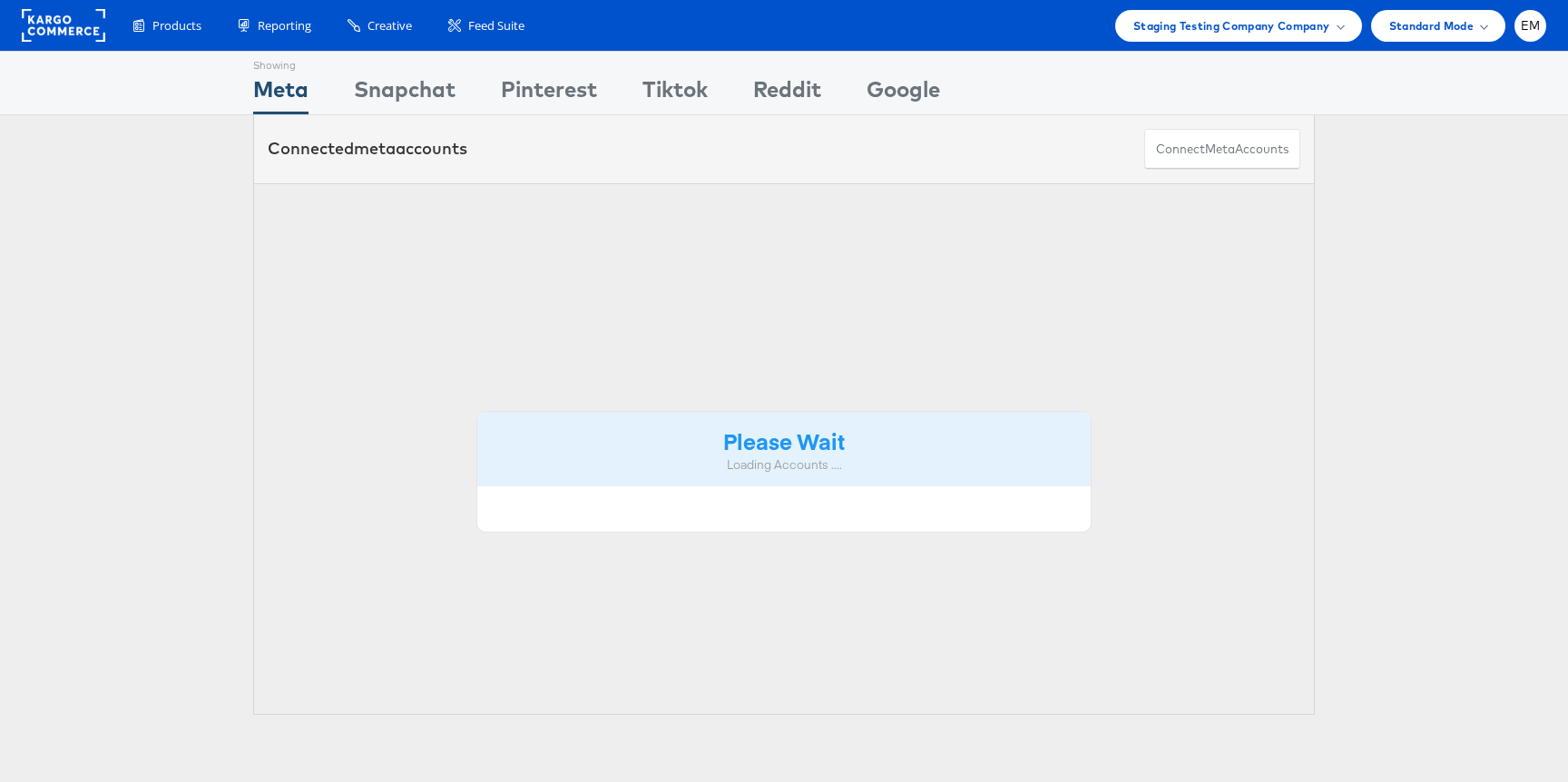scroll, scrollTop: 0, scrollLeft: 0, axis: both 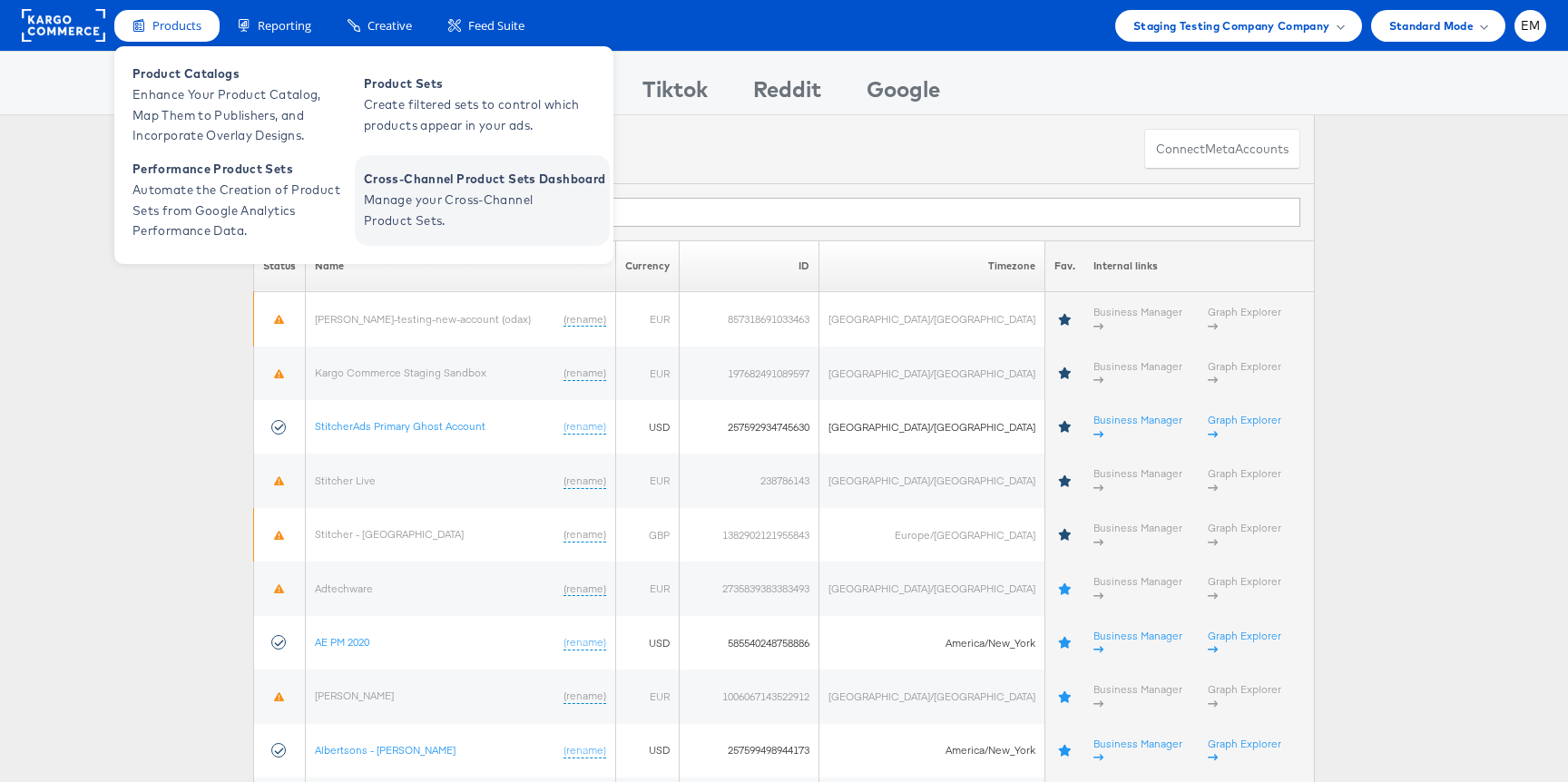 click on "Cross-Channel Product Sets Dashboard" at bounding box center (485, 179) 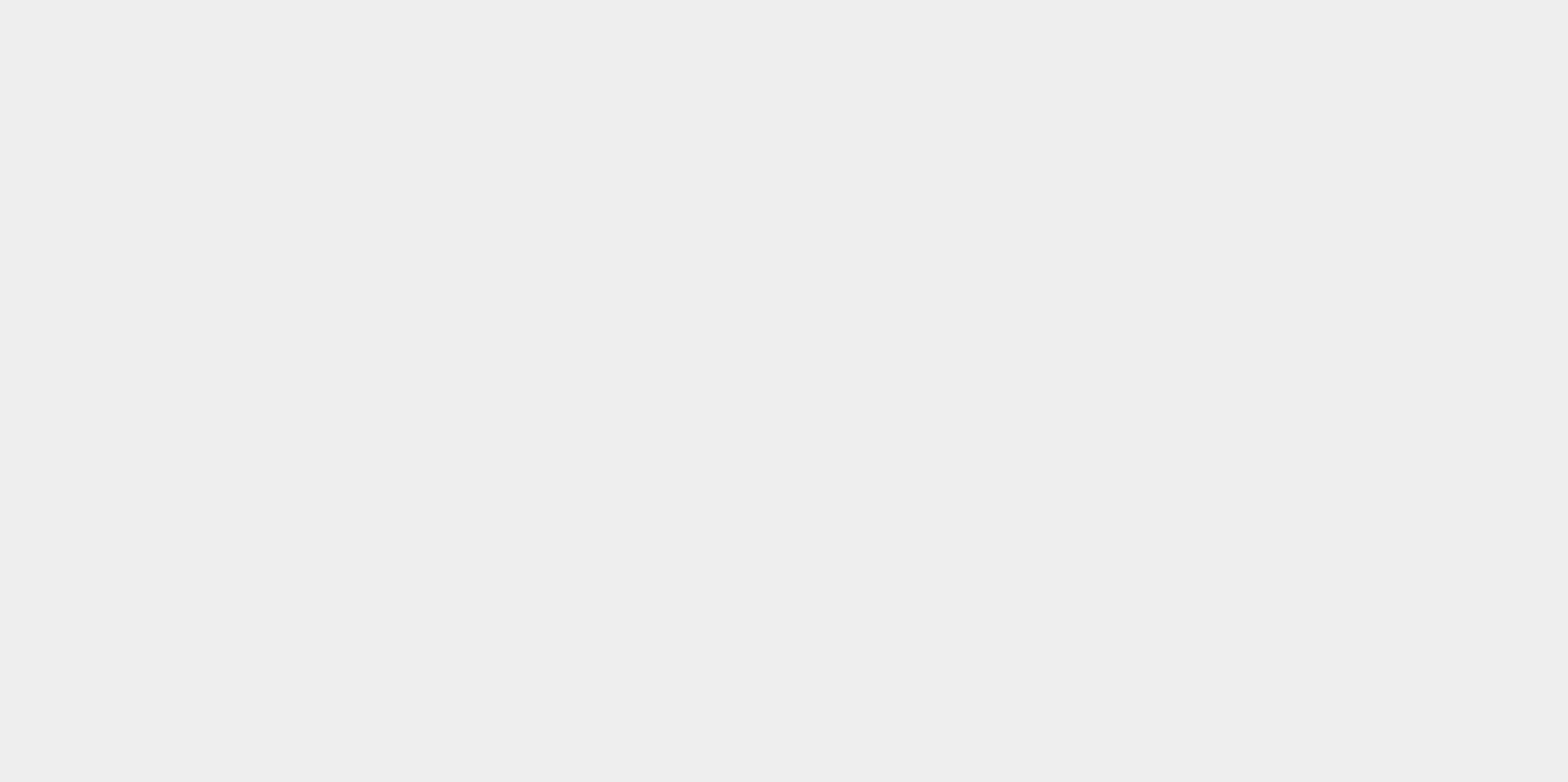 scroll, scrollTop: 0, scrollLeft: 0, axis: both 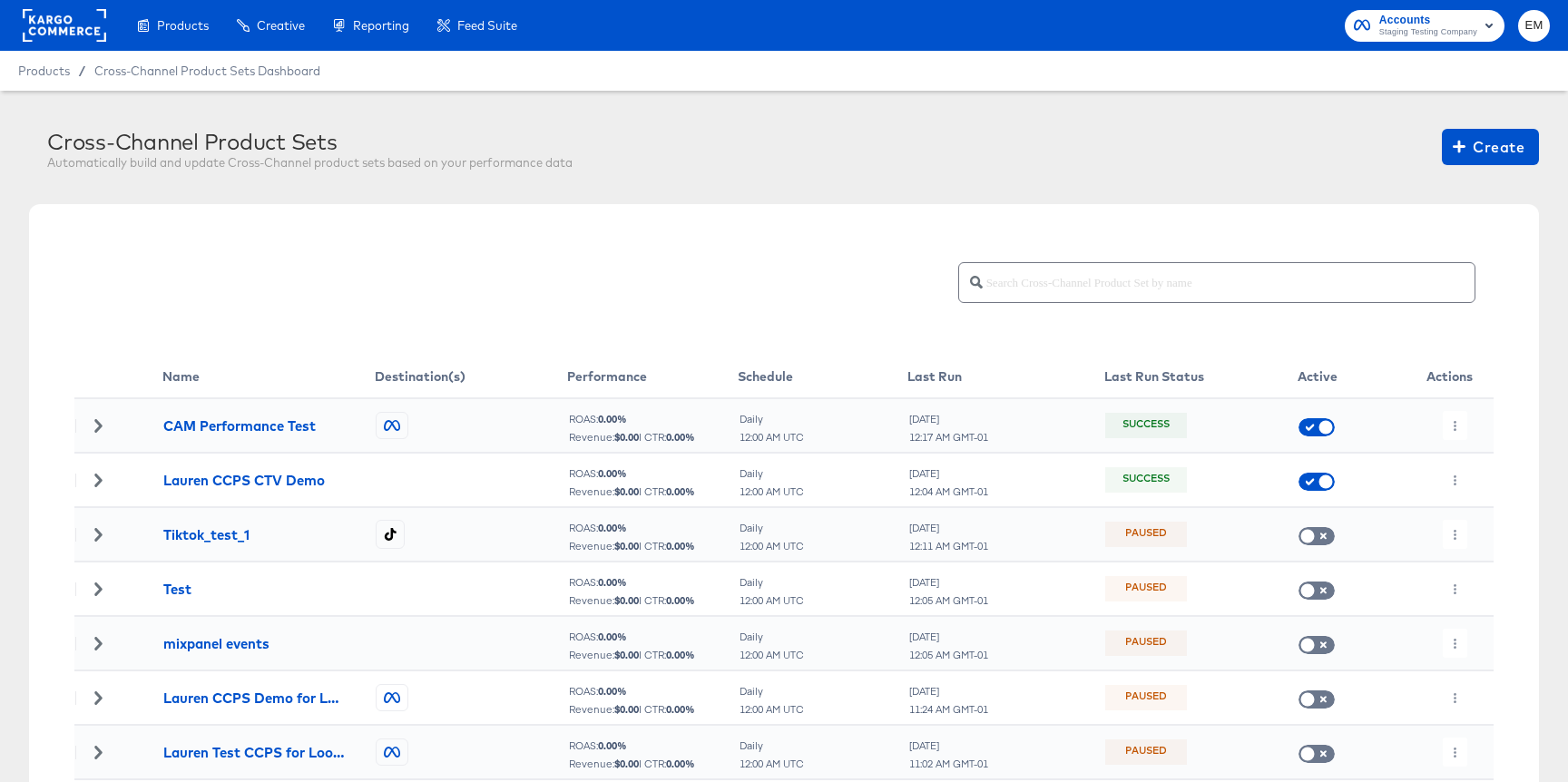 click at bounding box center [118, 425] 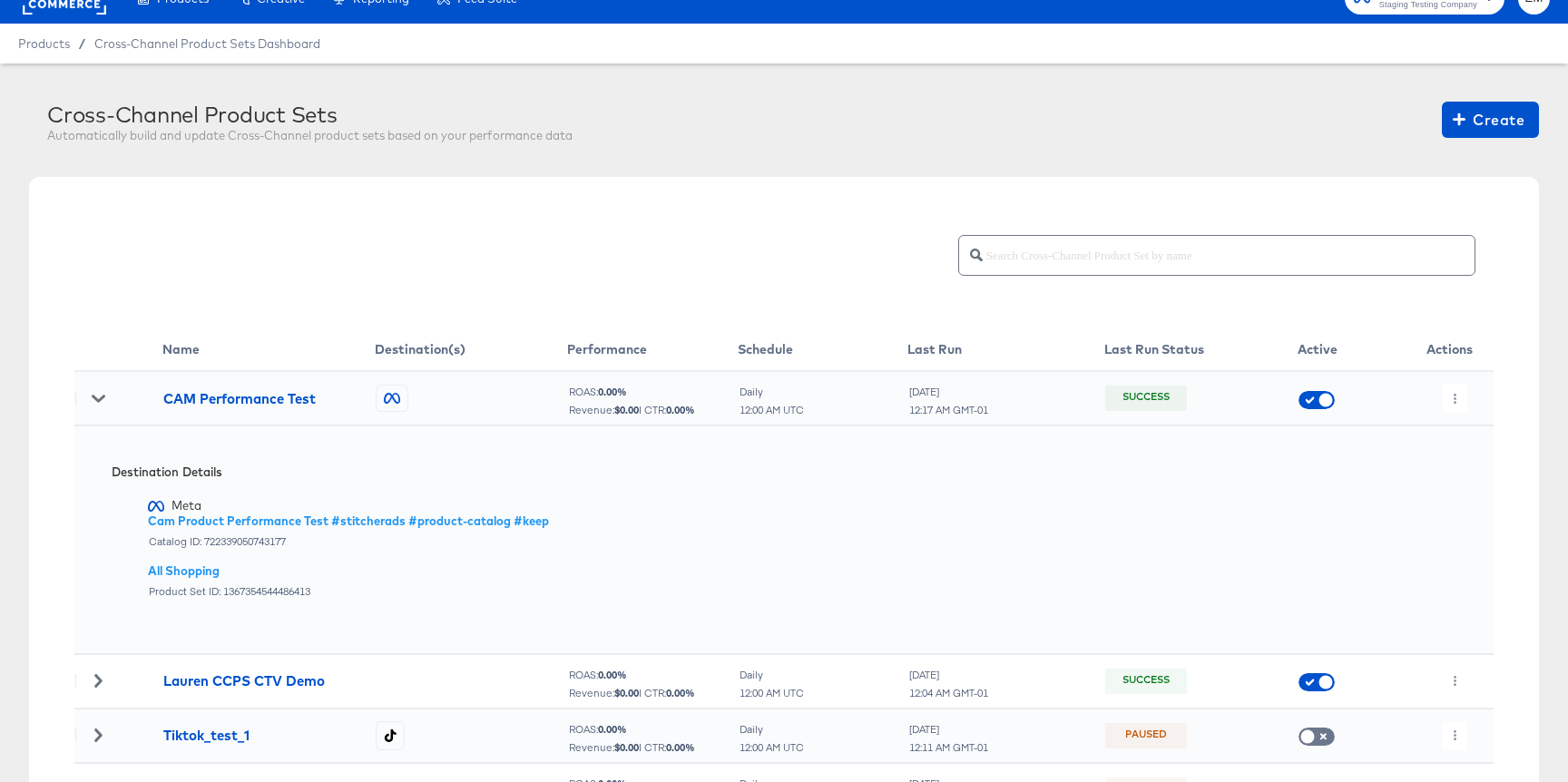 scroll, scrollTop: 0, scrollLeft: 0, axis: both 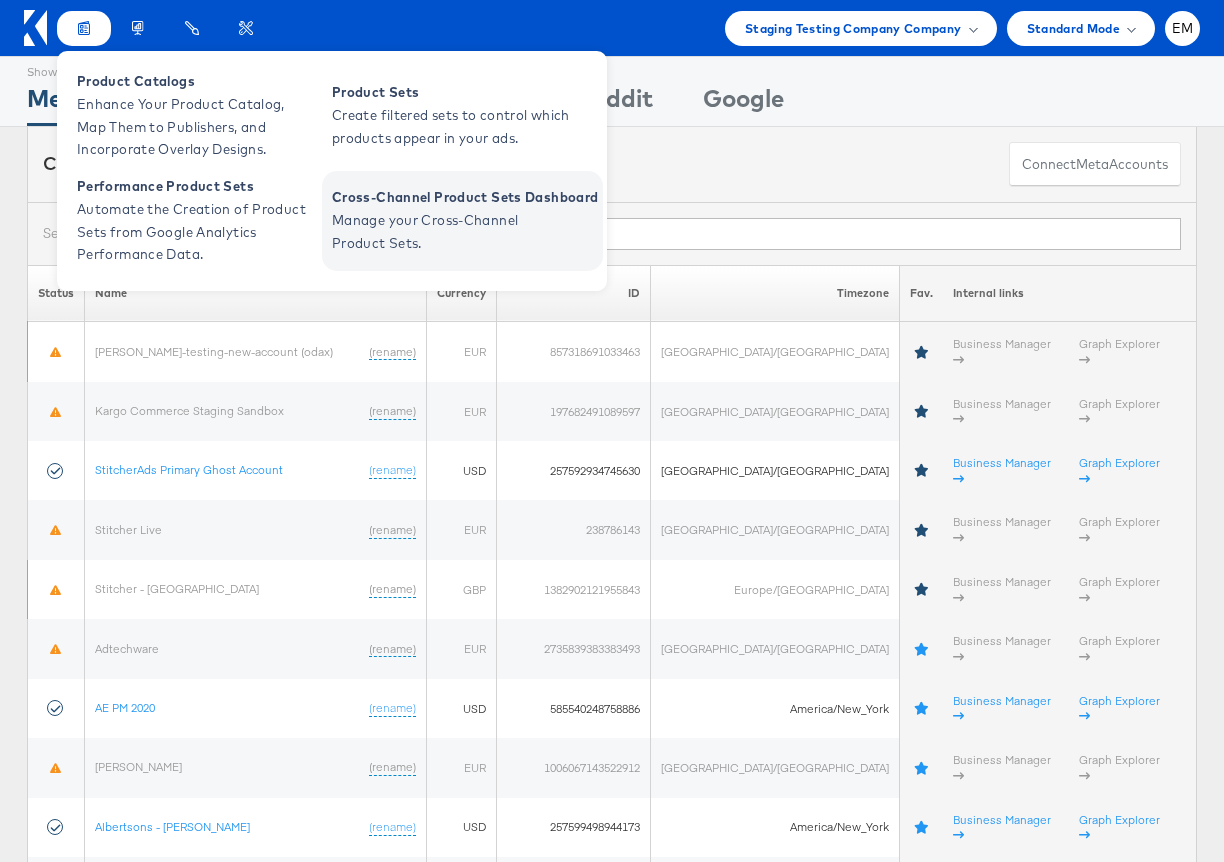 click on "Cross-Channel Product Sets Dashboard" at bounding box center [465, 197] 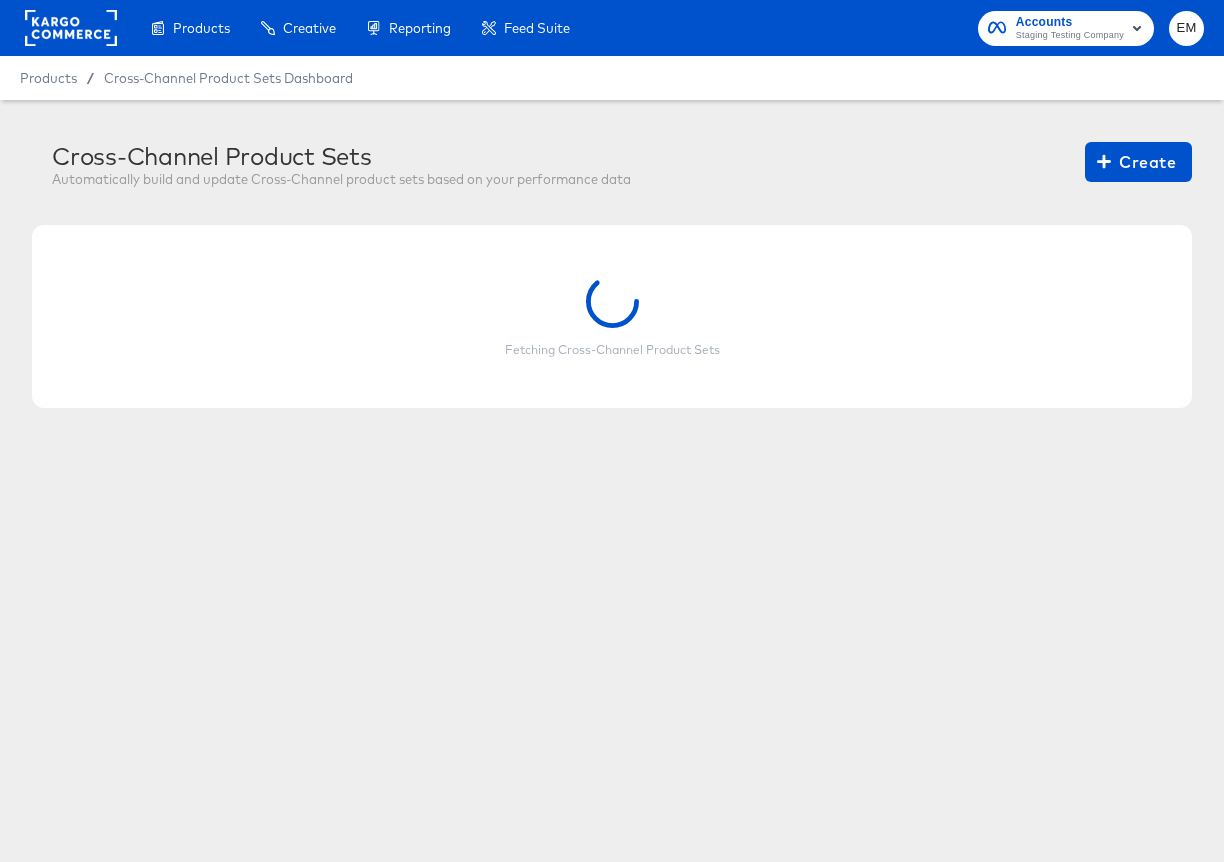 scroll, scrollTop: 0, scrollLeft: 0, axis: both 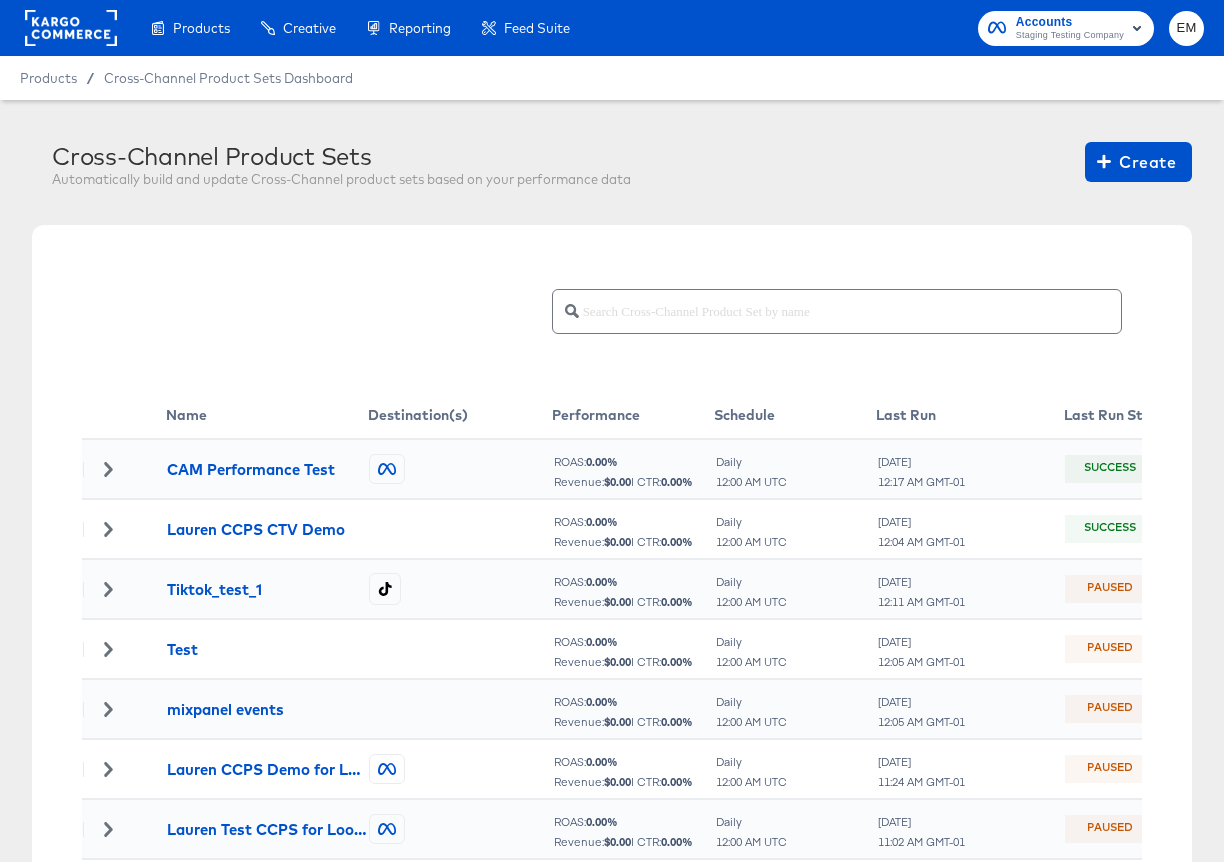 click 